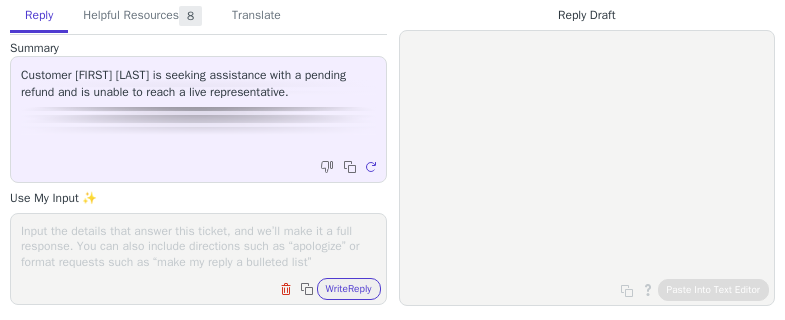 scroll, scrollTop: 0, scrollLeft: 0, axis: both 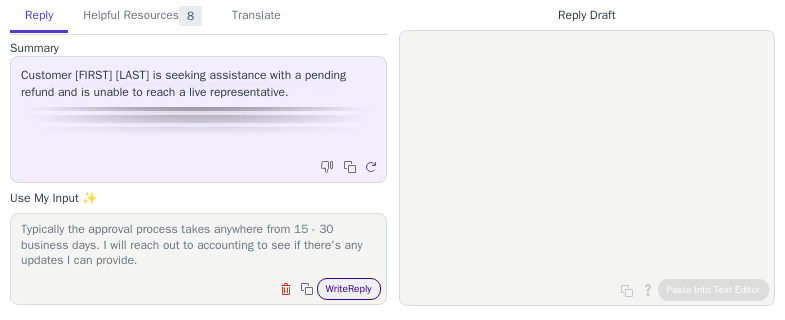 type on "Tell Tyrna that we have receievd her refund request on june 6th and that it is in the approval process phase. We will try to expediate the process considering the longer period for her. Typically the approval process takes anywhere from 15 - 30 business days. I will reach out to accounting to see if there's any updates I can provide." 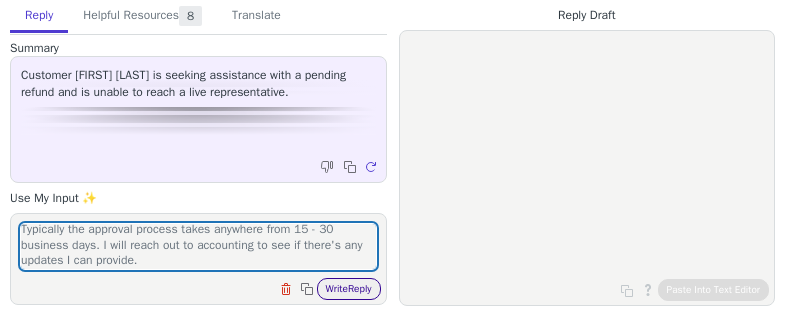 click on "Write  Reply" at bounding box center (349, 289) 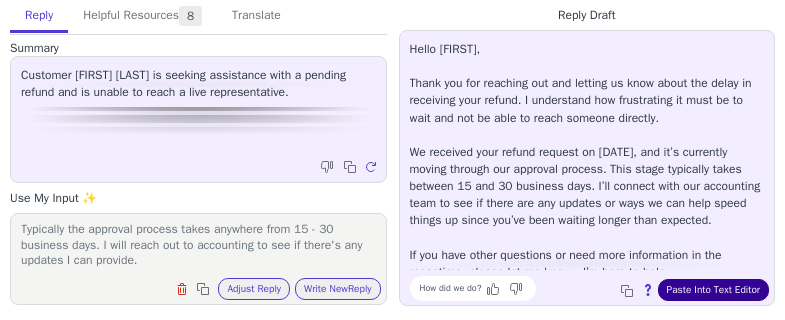 click on "Paste Into Text Editor" at bounding box center (713, 290) 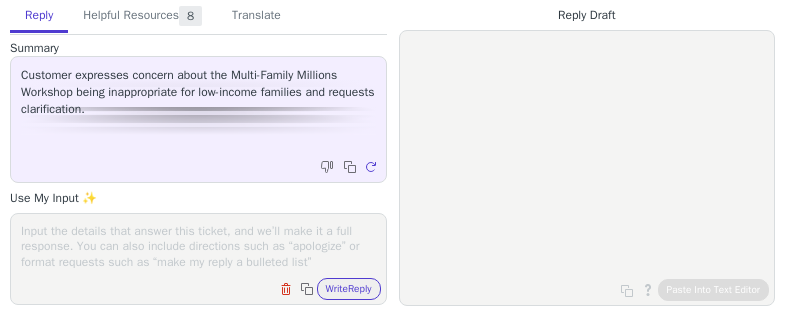 scroll, scrollTop: 0, scrollLeft: 0, axis: both 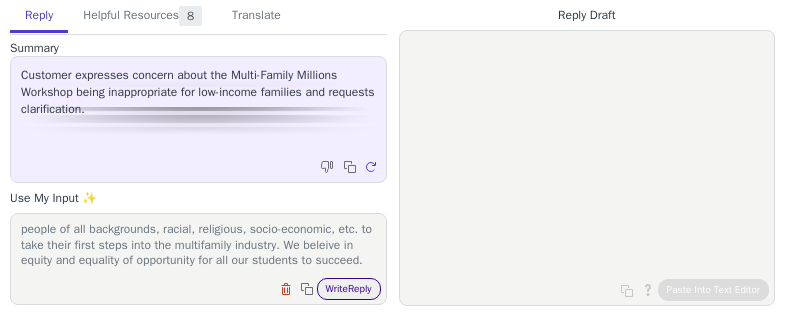 type on "tell her we're sorry she has had a poor experience with RE Mentor. I emapthaize with her frustrations and I hope all is well in her personal and professional life. Our programs are designed for people of all backgrounds, racial, religious, socio-economic, etc. to take their first steps into the multifamily industry. We beleive in equity and equality of opportunity for all our students to succeed." 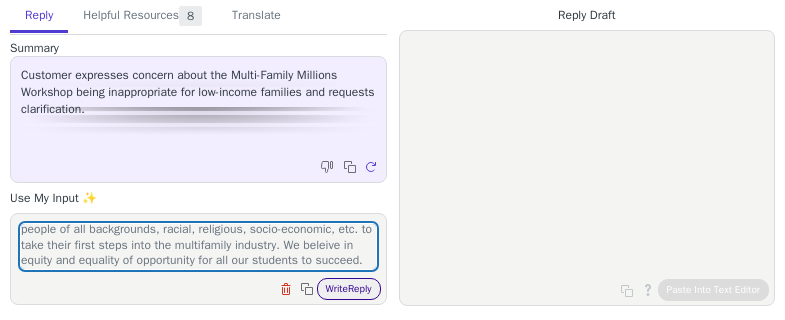 click on "Write  Reply" at bounding box center [349, 289] 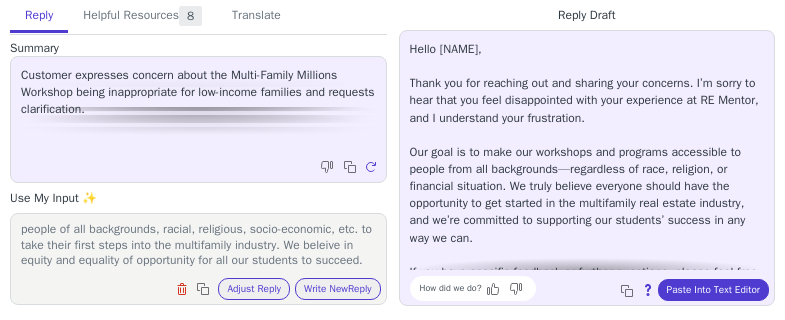 scroll, scrollTop: 45, scrollLeft: 0, axis: vertical 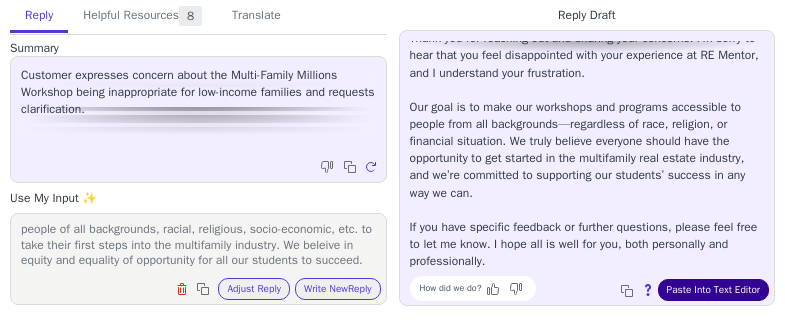click on "Paste Into Text Editor" at bounding box center (713, 290) 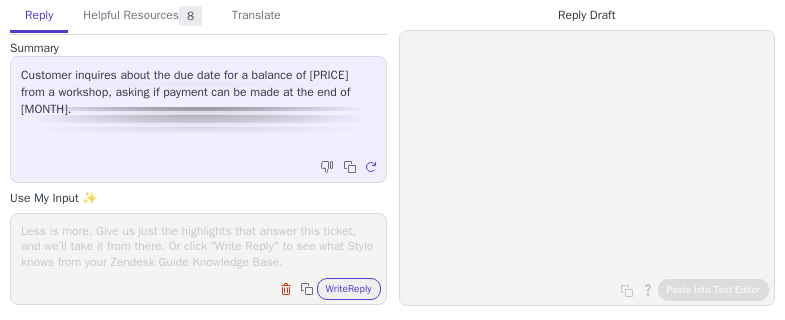 scroll, scrollTop: 0, scrollLeft: 0, axis: both 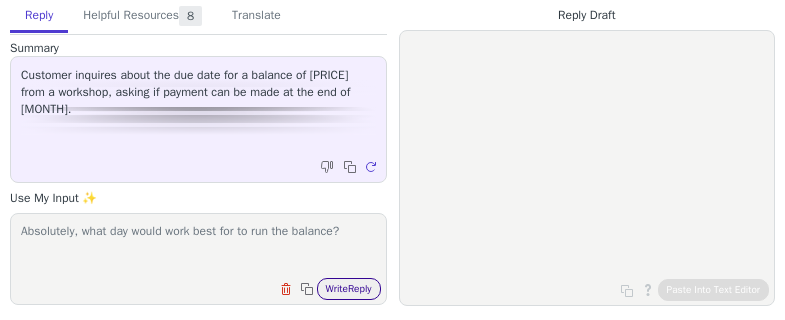 type on "Absolutely, what day would work best for to run the balance?" 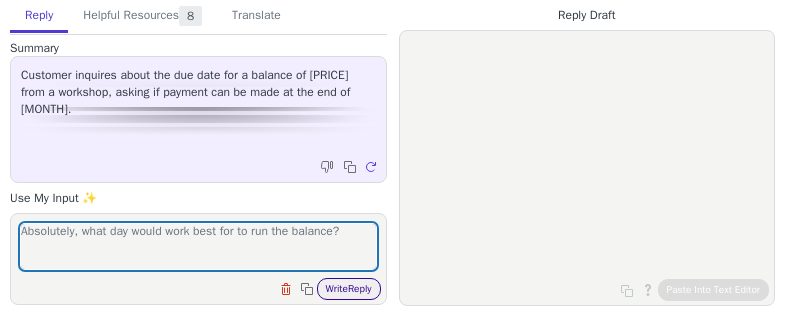 click on "Write  Reply" at bounding box center [349, 289] 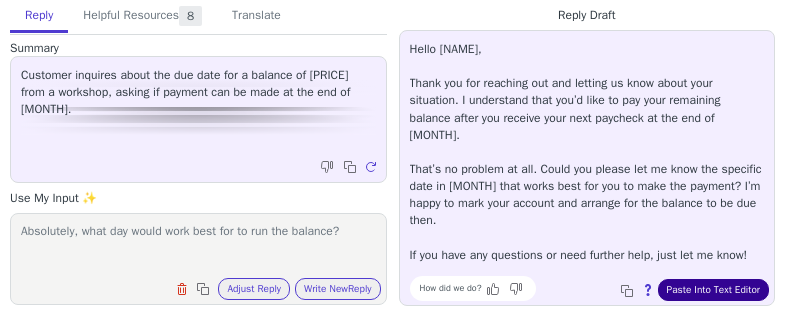 click on "Paste Into Text Editor" at bounding box center (713, 290) 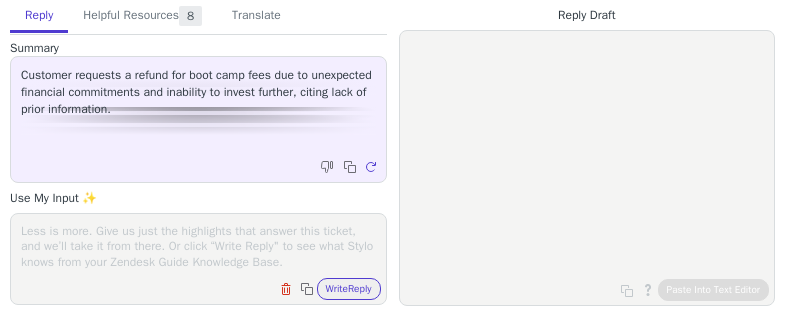 scroll, scrollTop: 0, scrollLeft: 0, axis: both 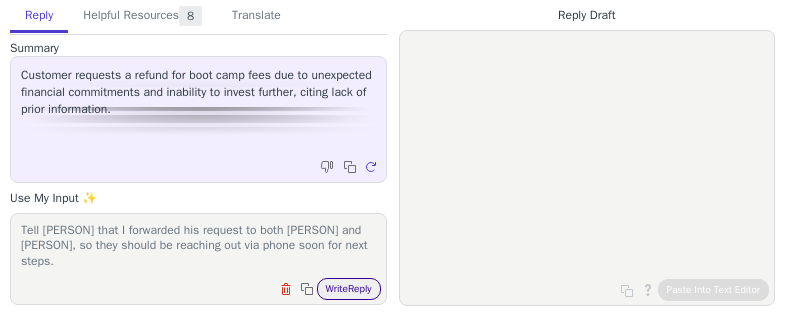 type on "Tell [PERSON] that I forwarded his request to both [PERSON] and [PERSON], so they should be reaching out via phone soon for next steps." 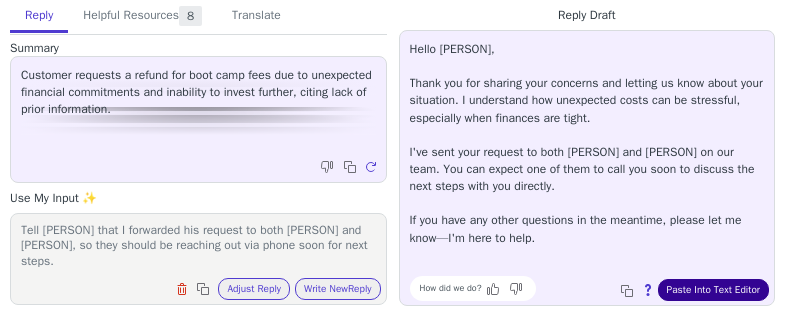 click on "Paste Into Text Editor" at bounding box center [713, 290] 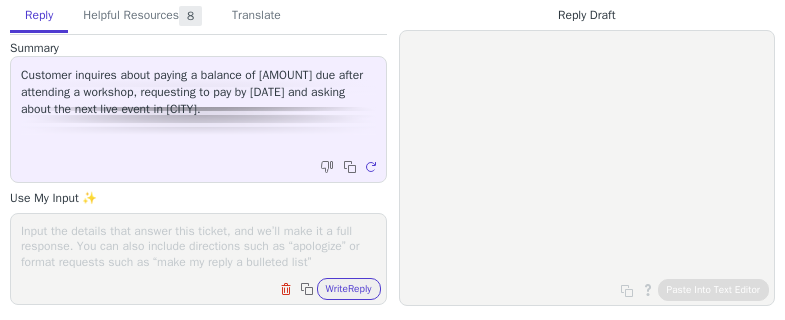 scroll, scrollTop: 0, scrollLeft: 0, axis: both 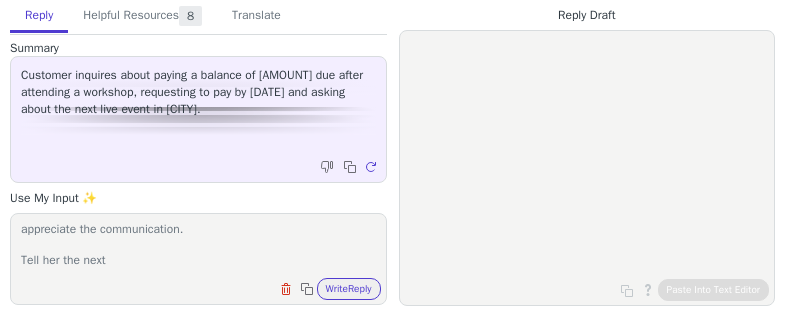 click on "Tell her she is all set for balance to be taken care of on [DATE]. We appreciate the communication.
Tell her the next" at bounding box center (198, 246) 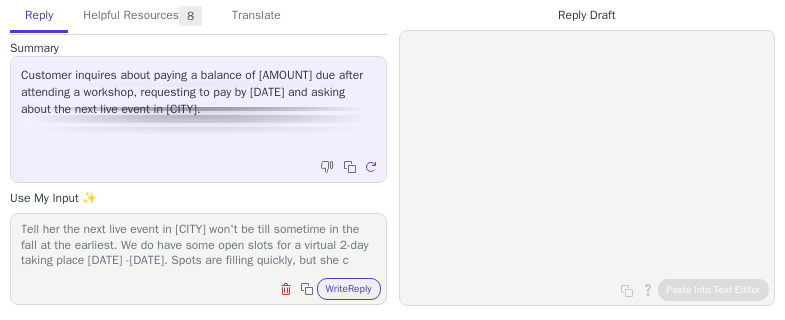 scroll, scrollTop: 63, scrollLeft: 0, axis: vertical 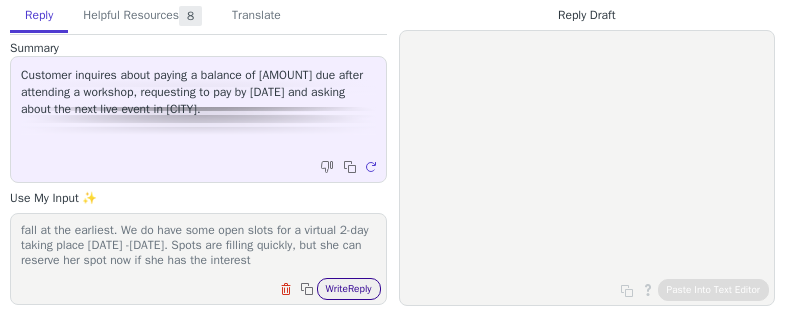 type on "Tell her she is all set for balance to be taken care of on [DATE]. We appreciate the communication.
Tell her the next live event in [CITY] won't be till sometime in the fall at the earliest. We do have some open slots for a virtual 2-day taking place [DATE] -[DATE]. Spots are filling quickly, but she can reserve her spot now if she has the interest" 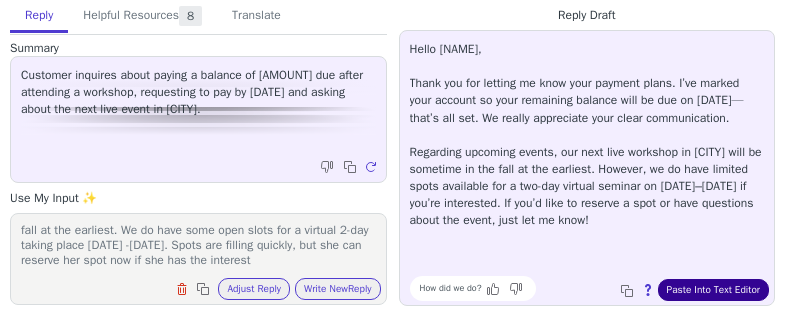 click on "Paste Into Text Editor" at bounding box center (713, 290) 